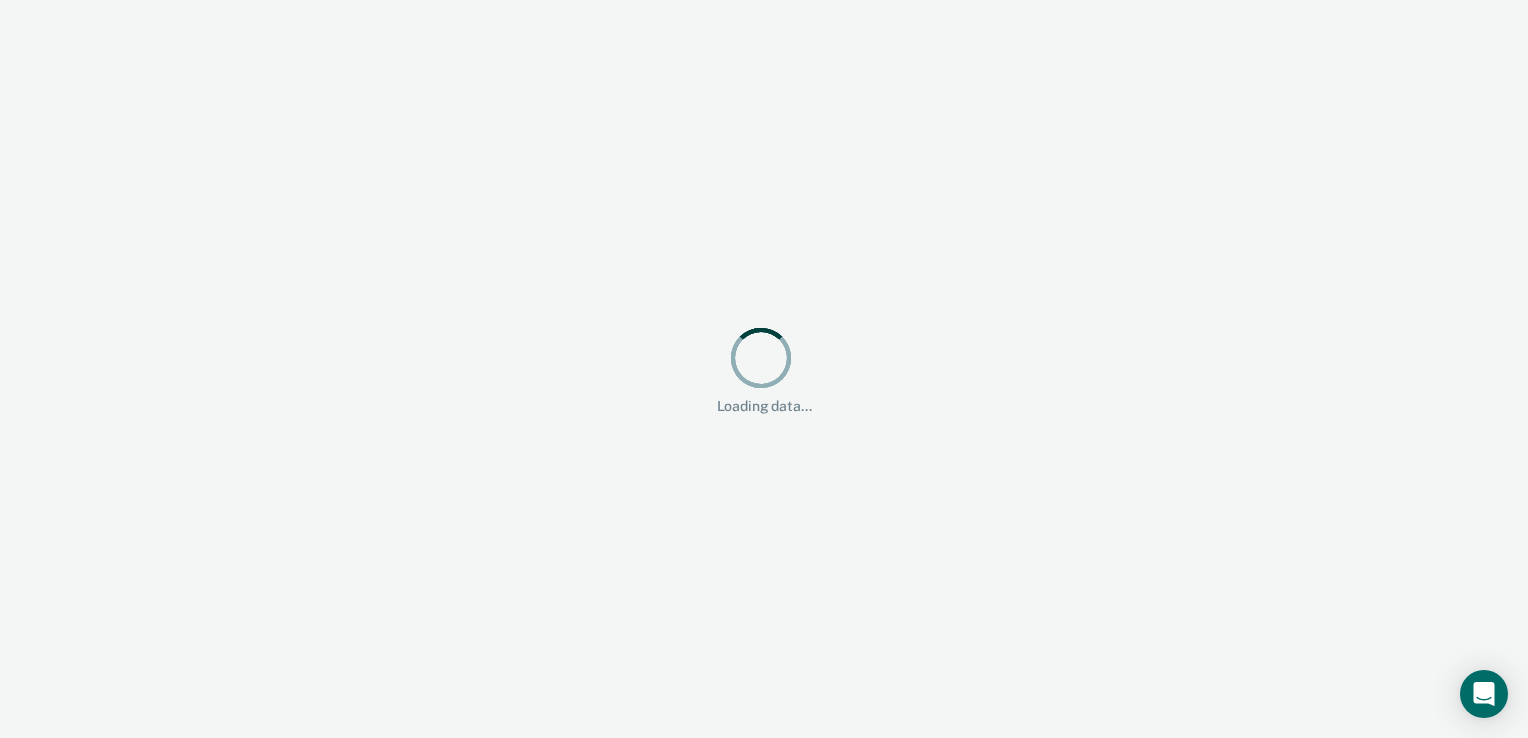 scroll, scrollTop: 0, scrollLeft: 0, axis: both 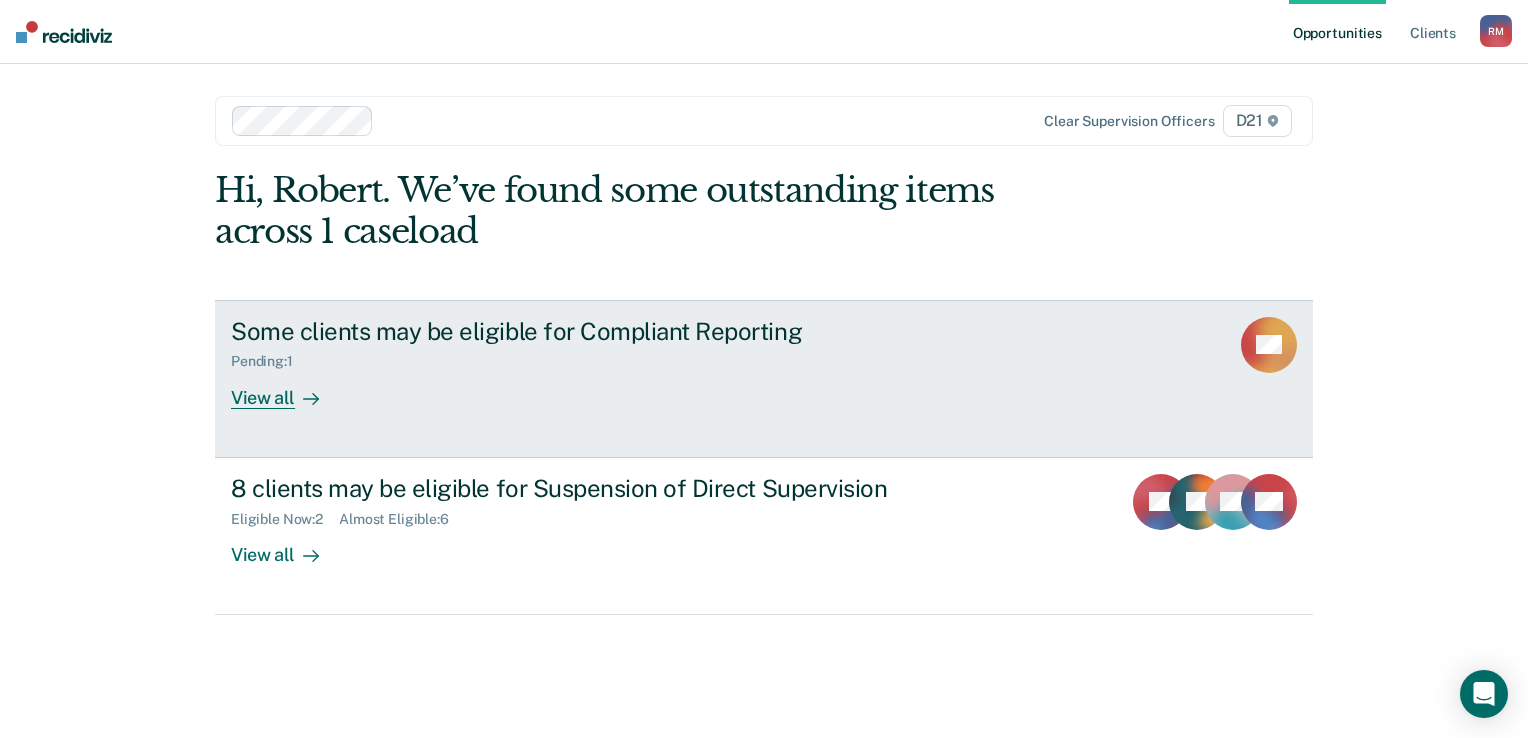 click on "Some clients may be eligible for Compliant Reporting" at bounding box center [582, 331] 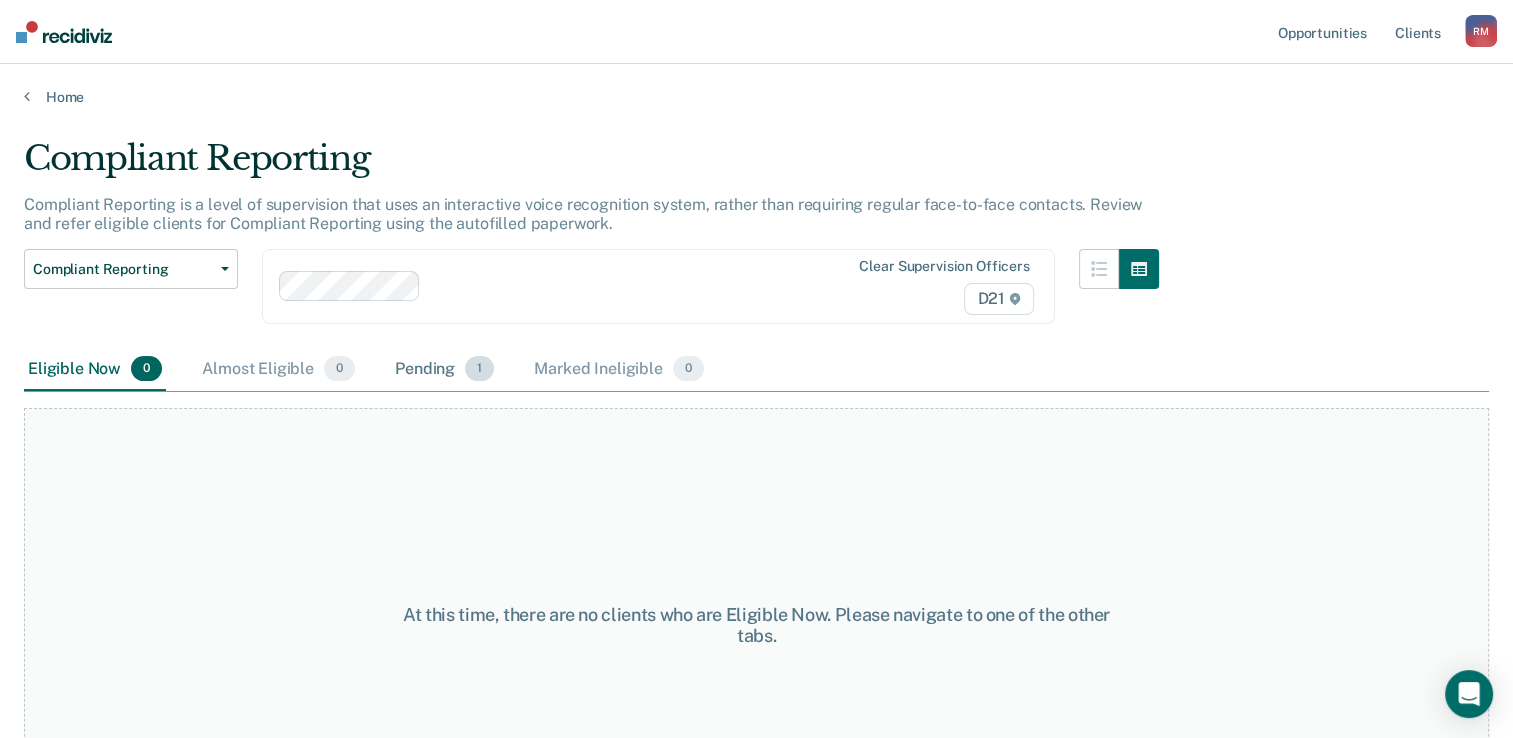 click on "Pending 1" at bounding box center (444, 370) 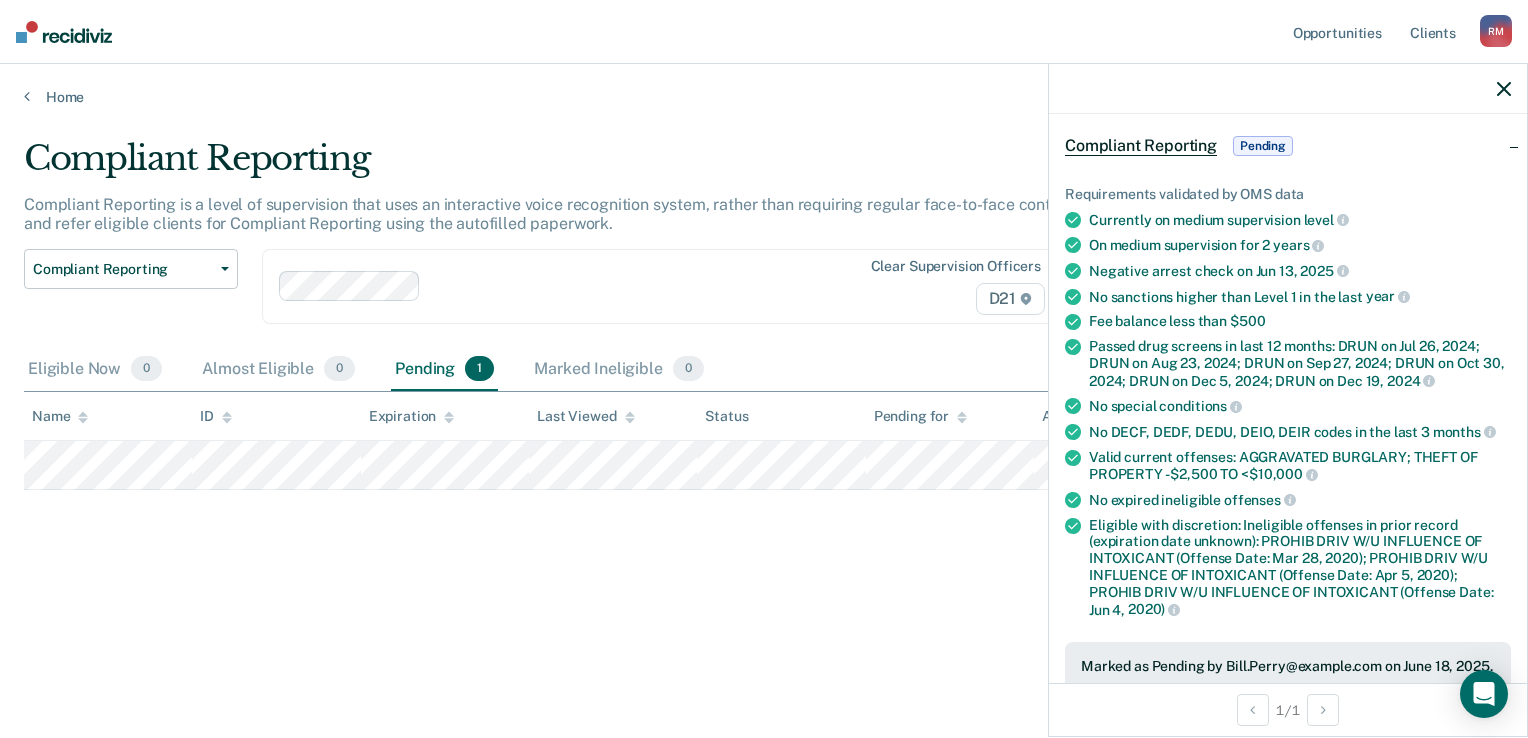 scroll, scrollTop: 200, scrollLeft: 0, axis: vertical 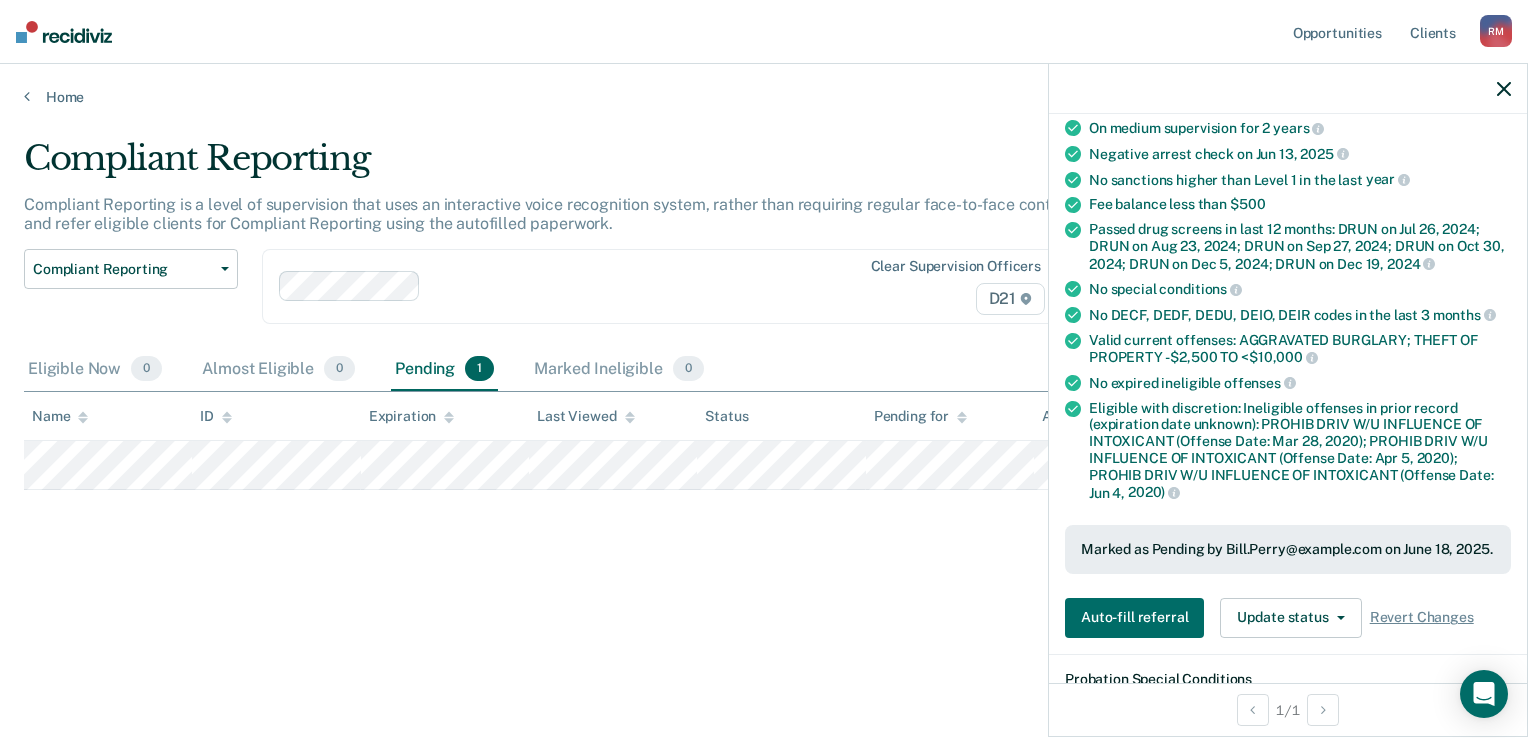 click on "Compliant Reporting   Compliant Reporting is a level of supervision that uses an interactive voice recognition system, rather than requiring regular face-to-face contacts. Review and refer eligible clients for Compliant Reporting using the autofilled paperwork. Compliant Reporting Compliant Reporting Supervision Level Downgrade Suspension of Direct Supervision Clear   supervision officers D21   Eligible Now 0 Almost Eligible 0 Pending 1 Marked Ineligible 0
To pick up a draggable item, press the space bar.
While dragging, use the arrow keys to move the item.
Press space again to drop the item in its new position, or press escape to cancel.
Name ID Expiration Last Viewed Status Pending for Assigned to" at bounding box center (764, 363) 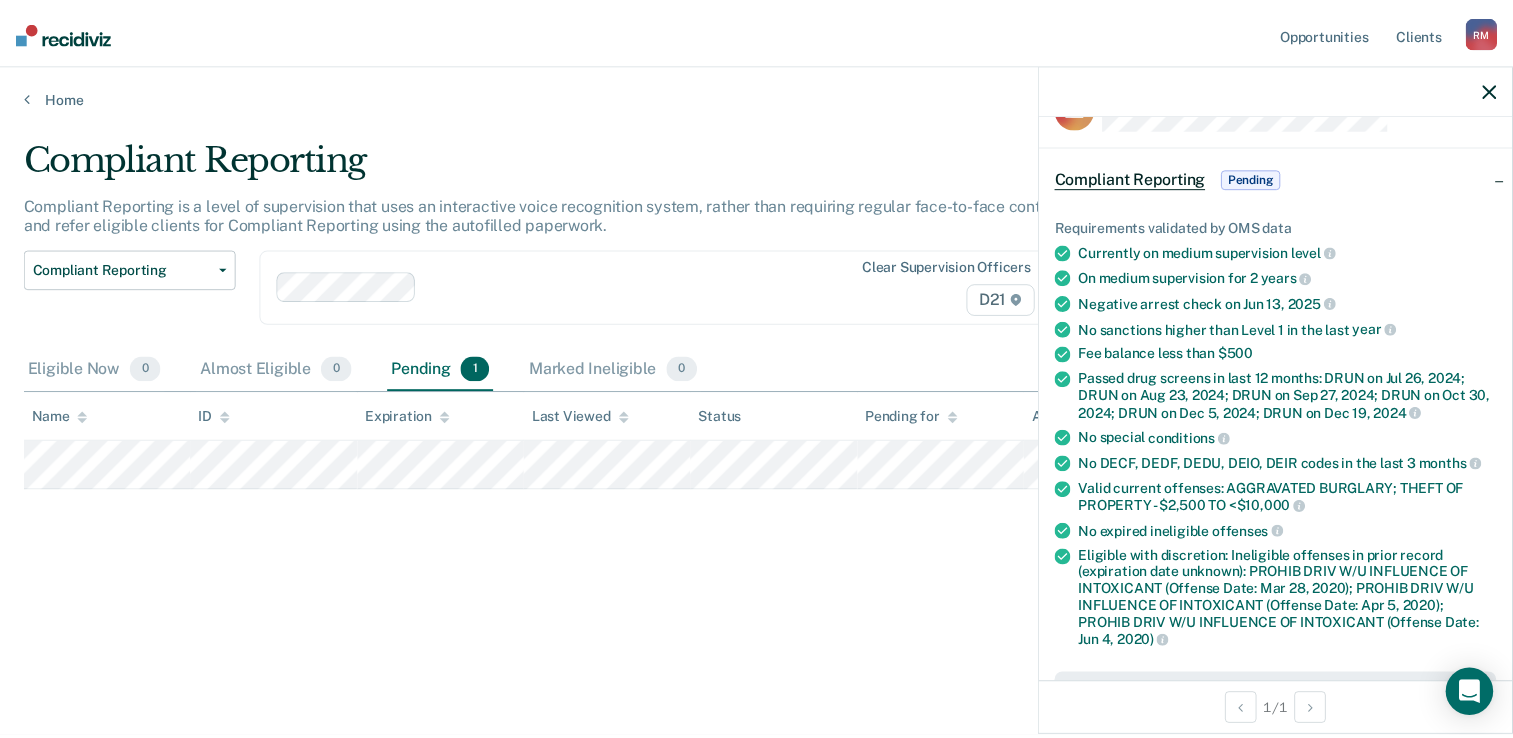 scroll, scrollTop: 100, scrollLeft: 0, axis: vertical 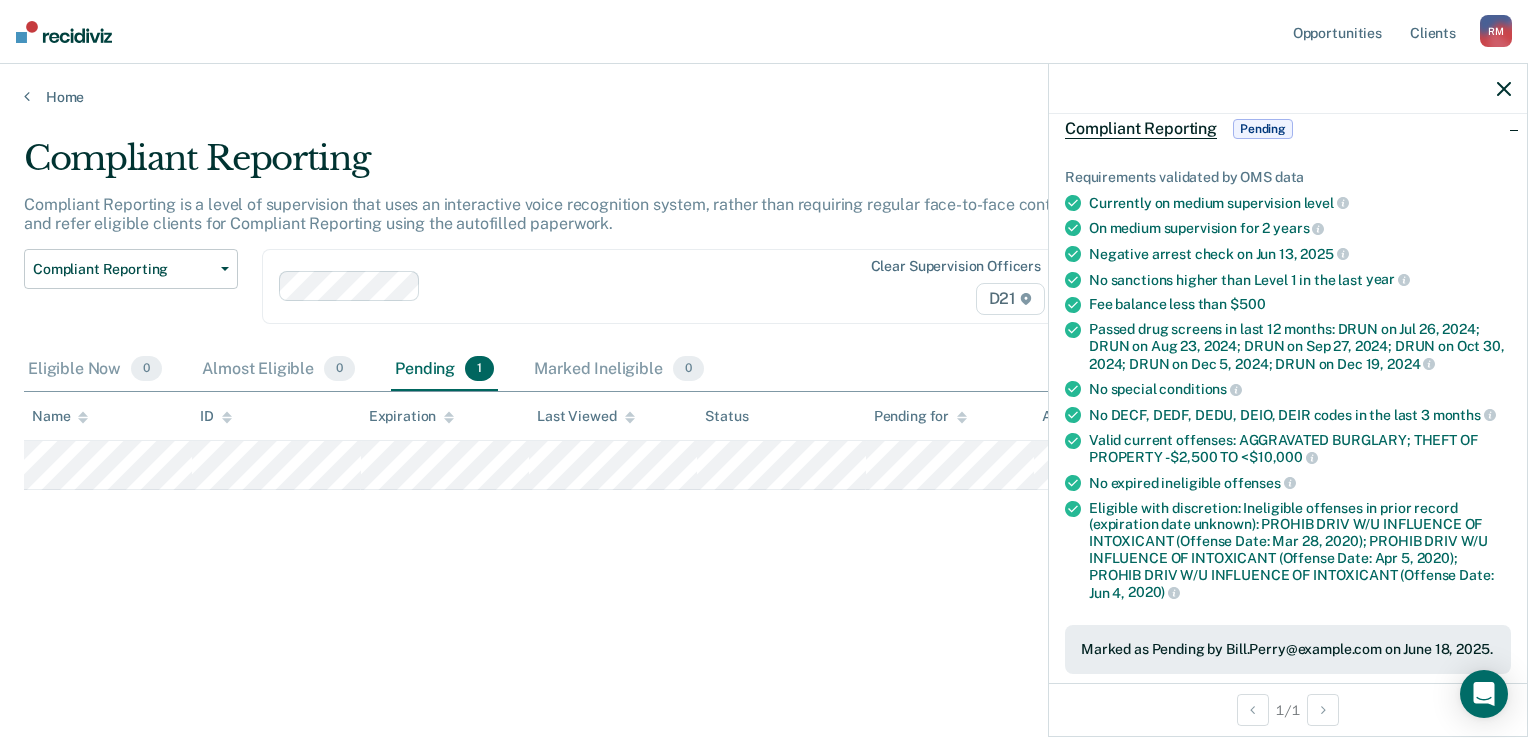 click on "Compliant Reporting   Compliant Reporting is a level of supervision that uses an interactive voice recognition system, rather than requiring regular face-to-face contacts. Review and refer eligible clients for Compliant Reporting using the autofilled paperwork. Compliant Reporting Compliant Reporting Supervision Level Downgrade Suspension of Direct Supervision Clear   supervision officers D21   Eligible Now 0 Almost Eligible 0 Pending 1 Marked Ineligible 0
To pick up a draggable item, press the space bar.
While dragging, use the arrow keys to move the item.
Press space again to drop the item in its new position, or press escape to cancel.
Name ID Expiration Last Viewed Status Pending for Assigned to" at bounding box center [764, 363] 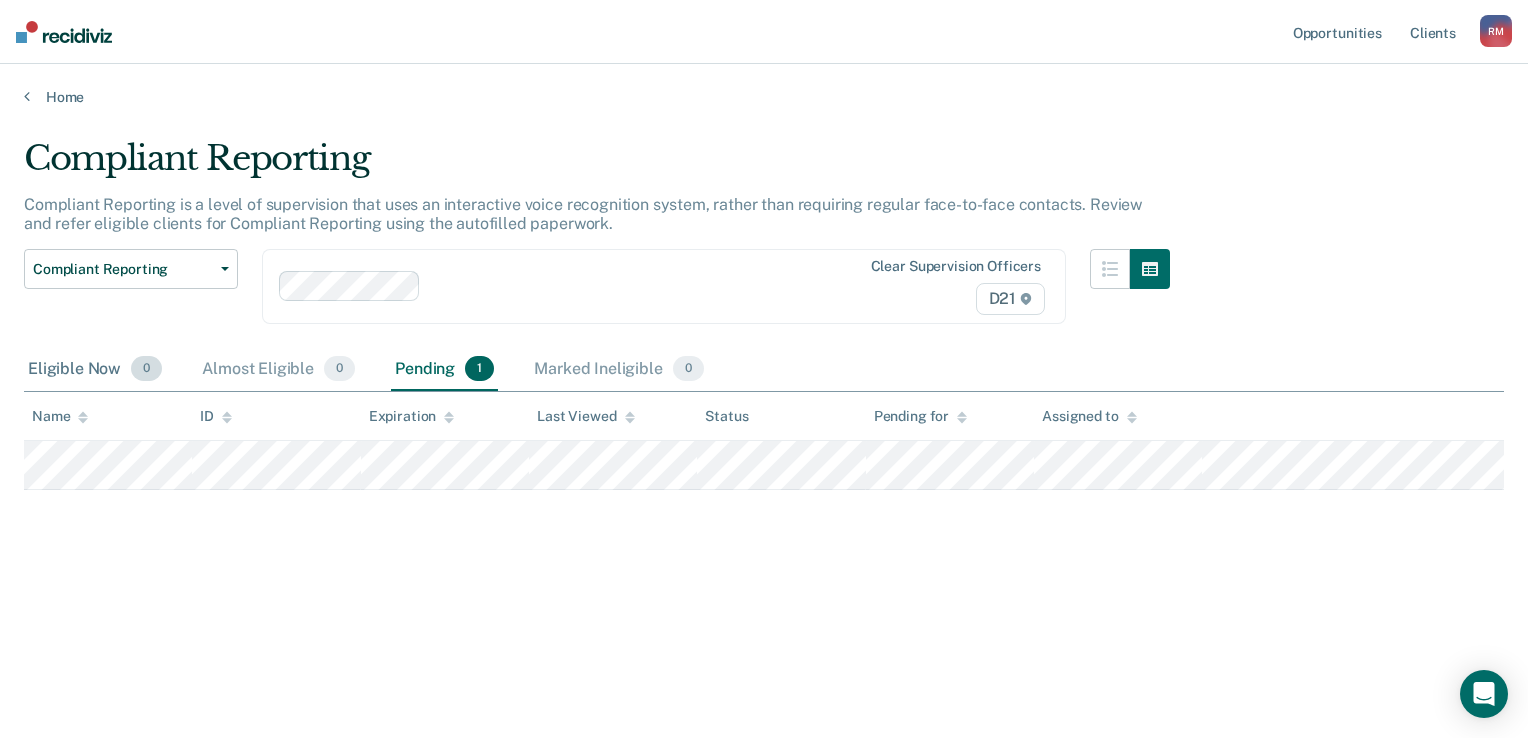 click on "Eligible Now 0" at bounding box center [95, 370] 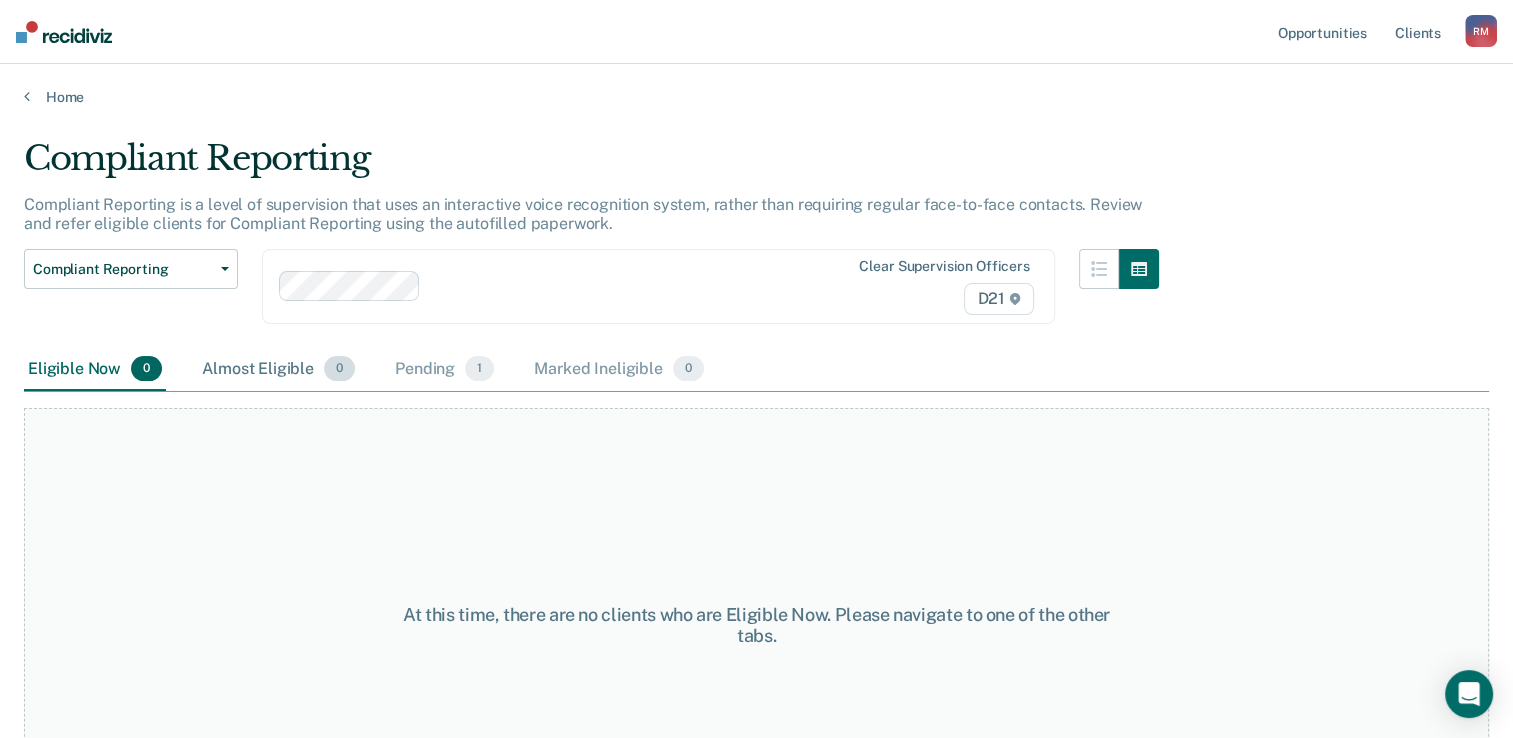 click on "Almost Eligible 0" at bounding box center [278, 370] 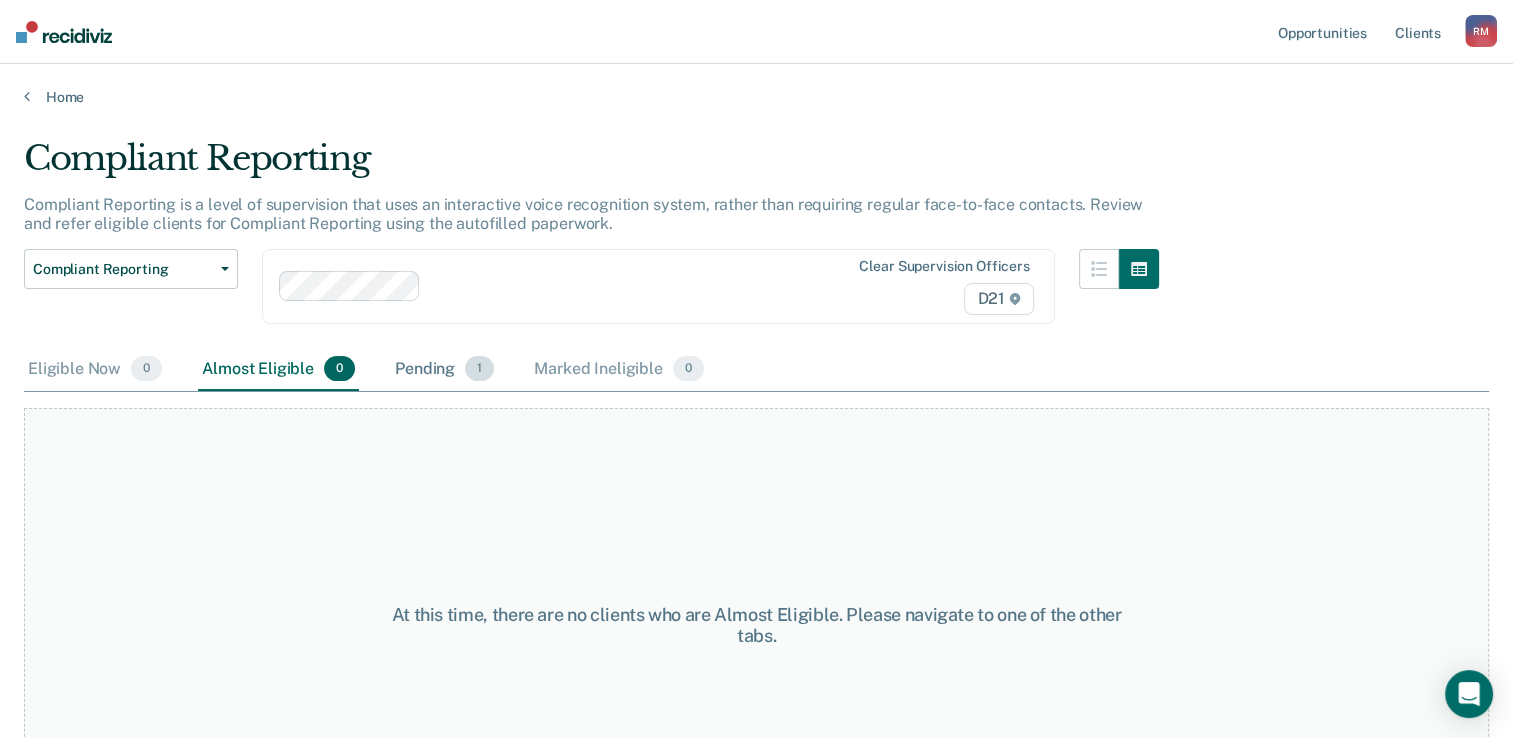 click on "Pending 1" at bounding box center [444, 370] 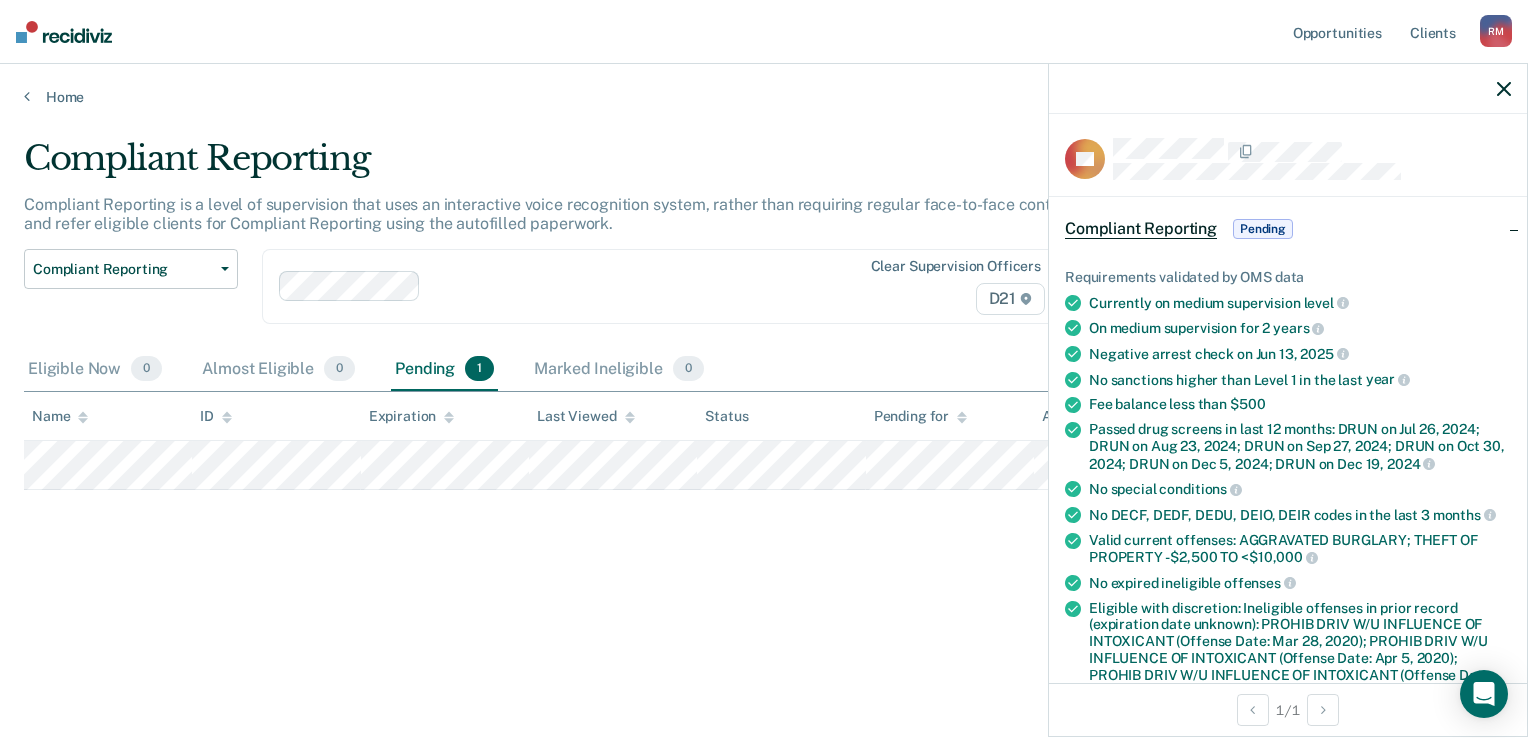 click on "Compliant Reporting   Compliant Reporting is a level of supervision that uses an interactive voice recognition system, rather than requiring regular face-to-face contacts. Review and refer eligible clients for Compliant Reporting using the autofilled paperwork. Compliant Reporting Compliant Reporting Supervision Level Downgrade Suspension of Direct Supervision Clear   supervision officers D21   Eligible Now 0 Almost Eligible 0 Pending 1 Marked Ineligible 0
To pick up a draggable item, press the space bar.
While dragging, use the arrow keys to move the item.
Press space again to drop the item in its new position, or press escape to cancel.
Name ID Expiration Last Viewed Status Pending for Assigned to" at bounding box center [764, 363] 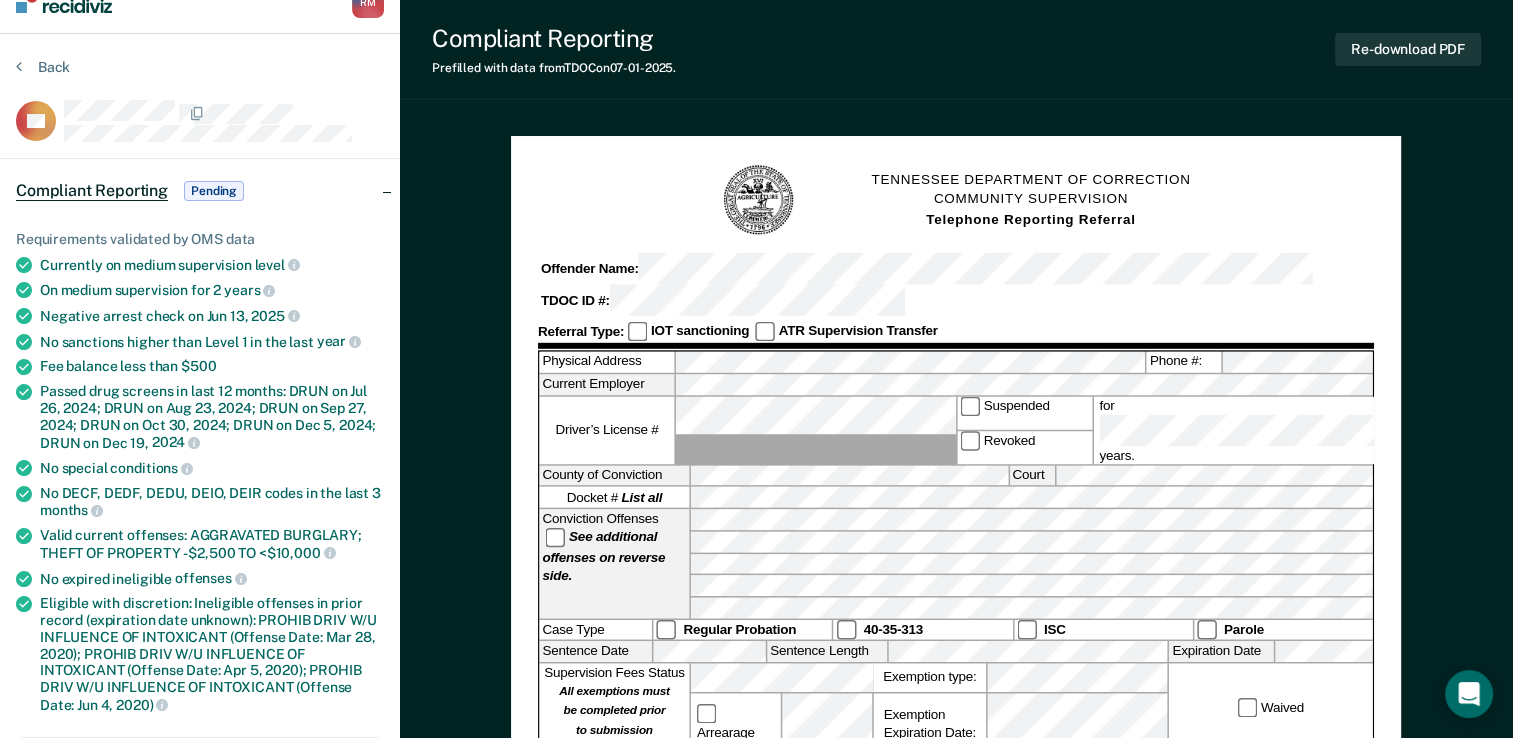scroll, scrollTop: 0, scrollLeft: 0, axis: both 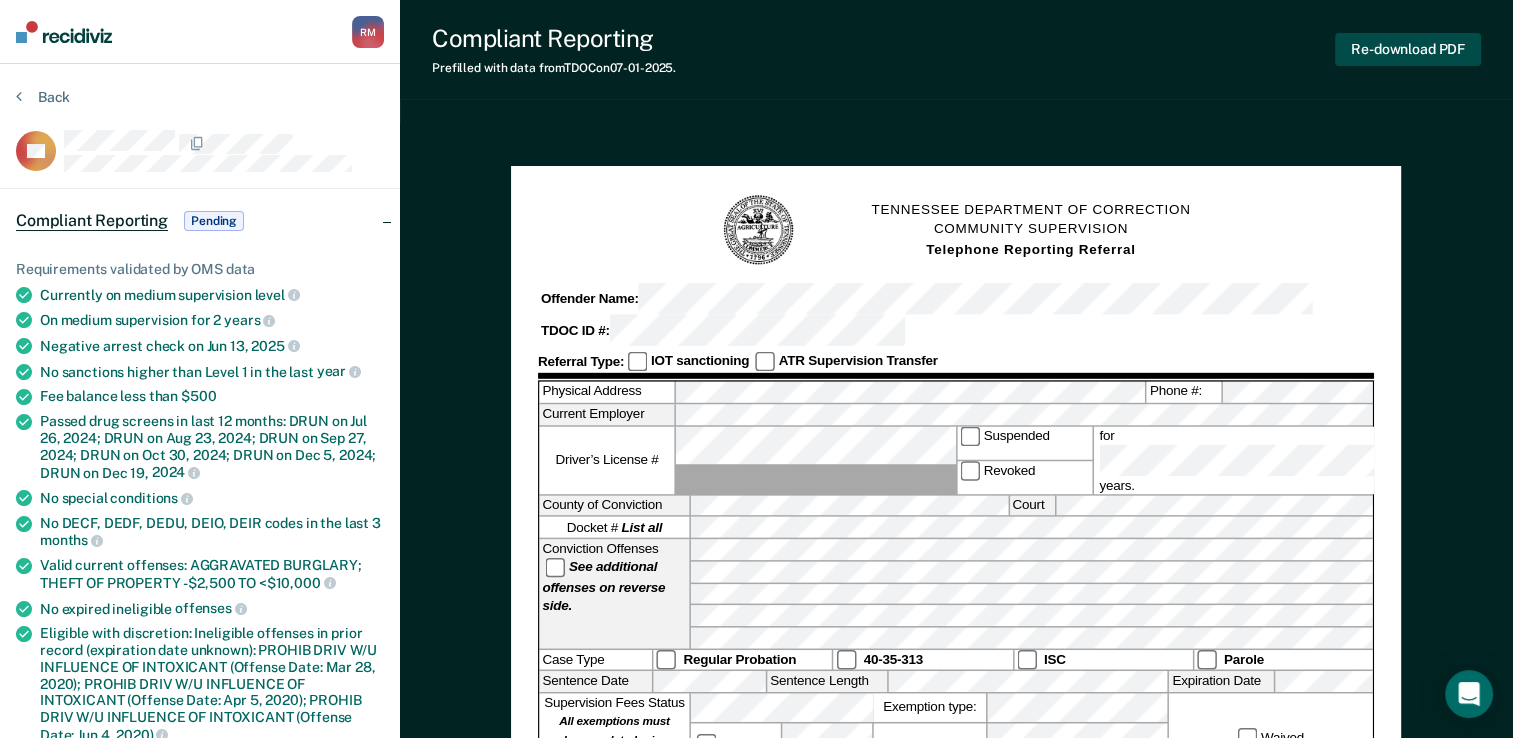 click on "Re-download PDF" at bounding box center [1408, 49] 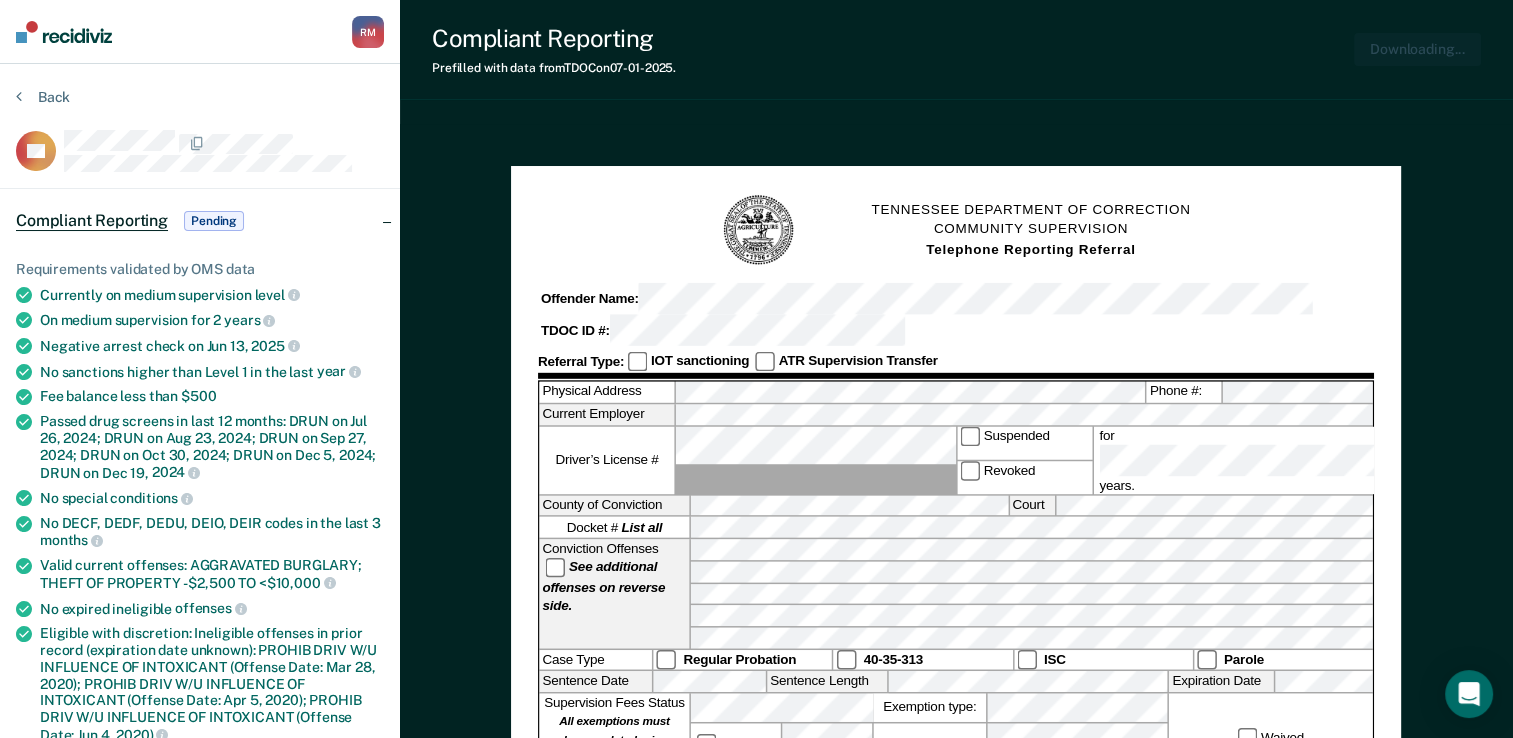 scroll, scrollTop: 0, scrollLeft: 0, axis: both 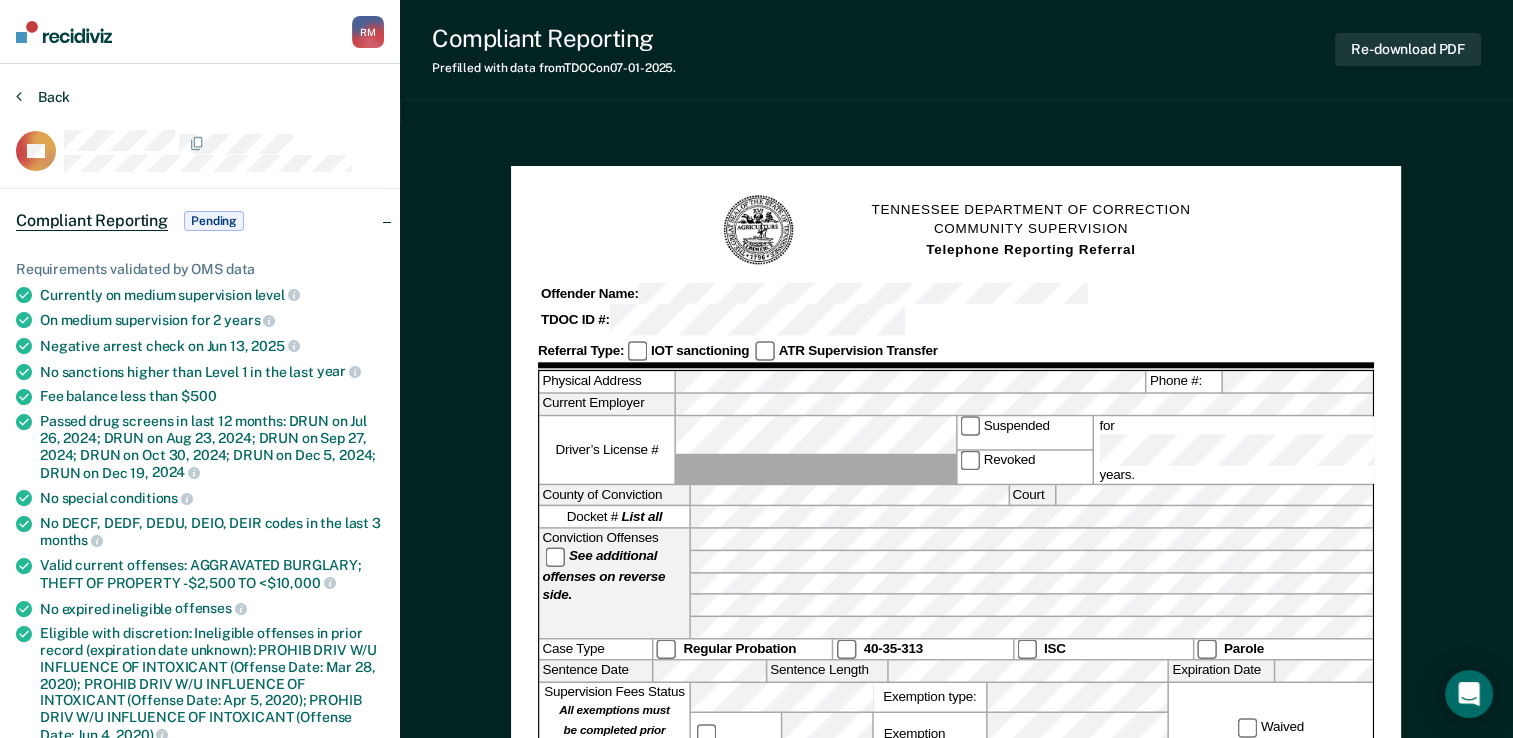 click on "Back" at bounding box center [43, 97] 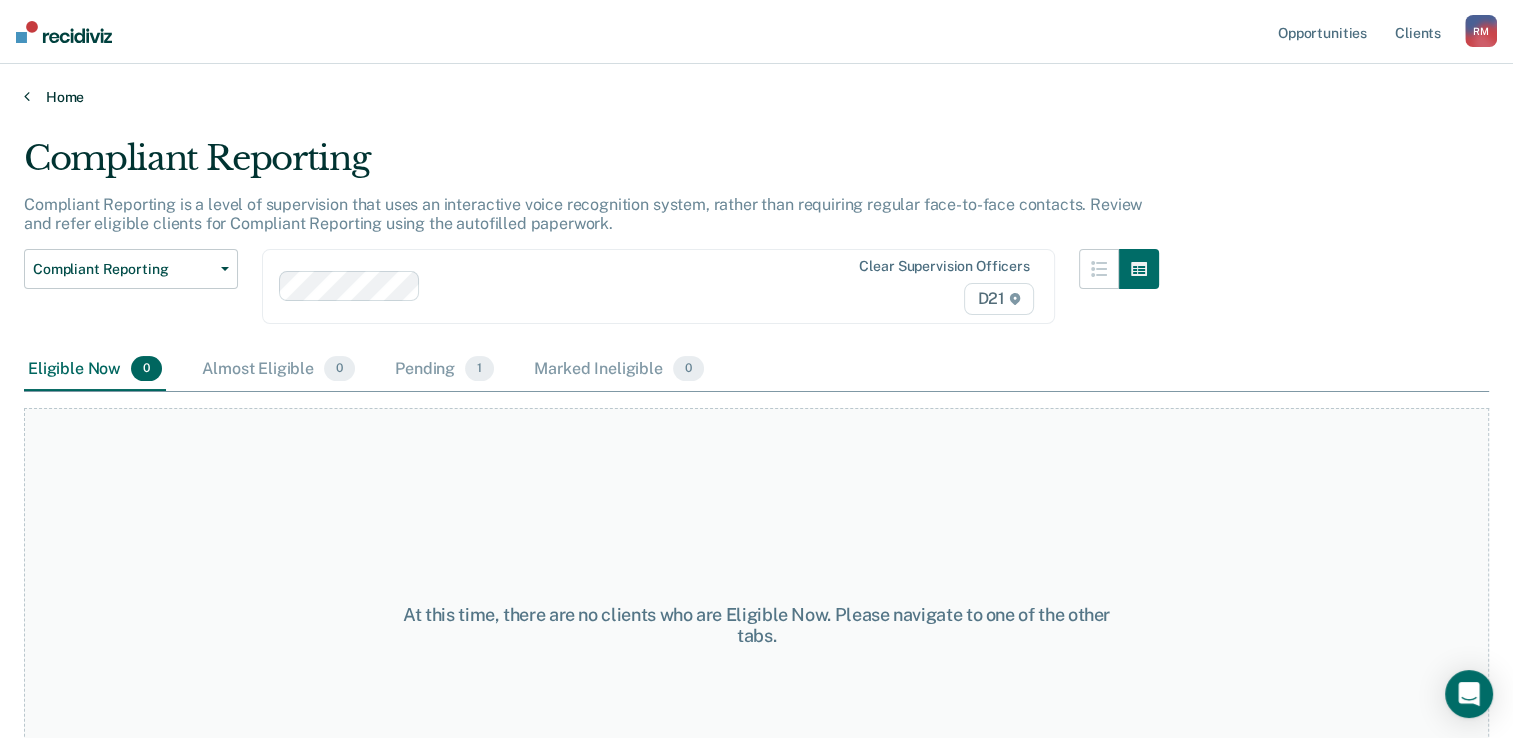 click on "Home" at bounding box center (756, 97) 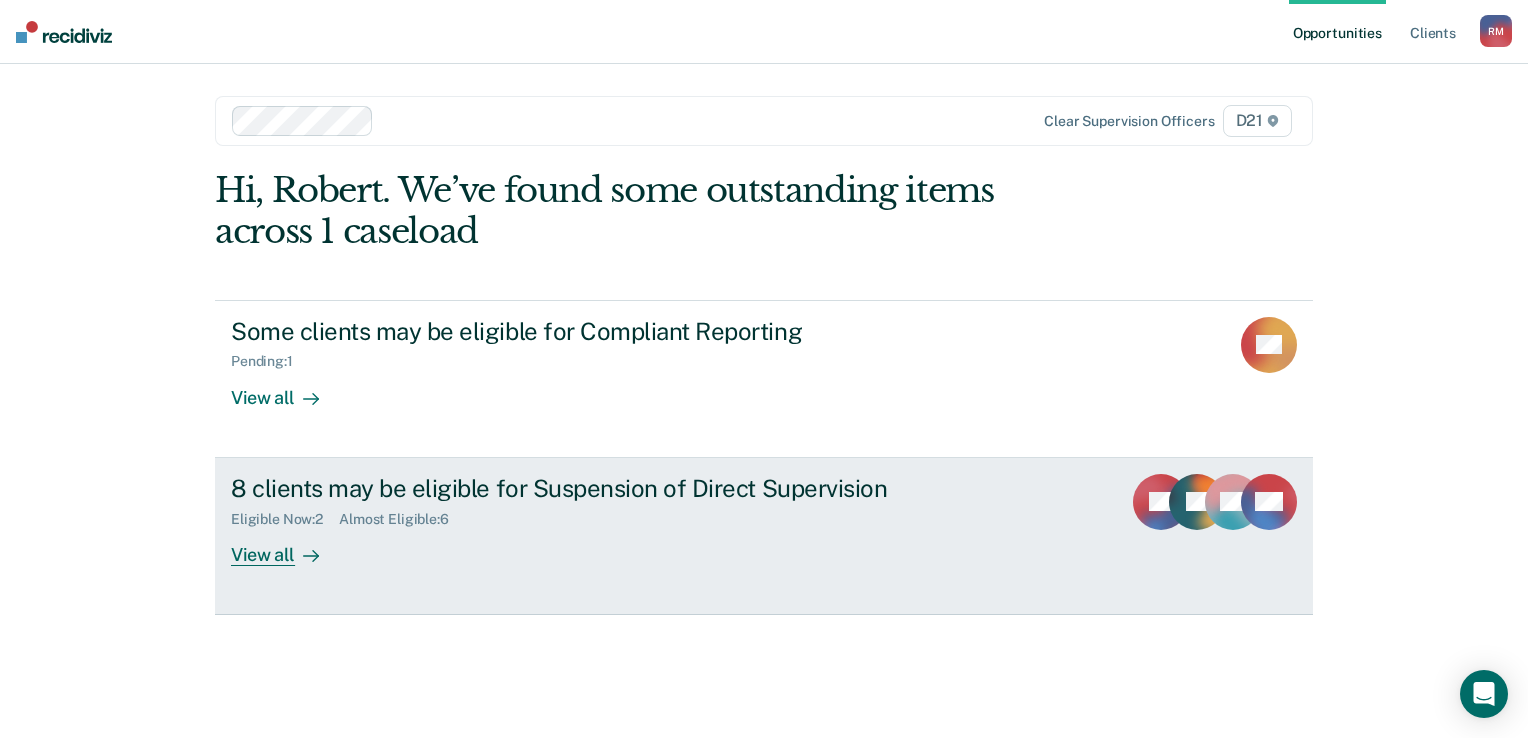 click on "8 clients may be eligible for Suspension of Direct Supervision Eligible Now :  2 Almost Eligible :  6 View all" at bounding box center [606, 520] 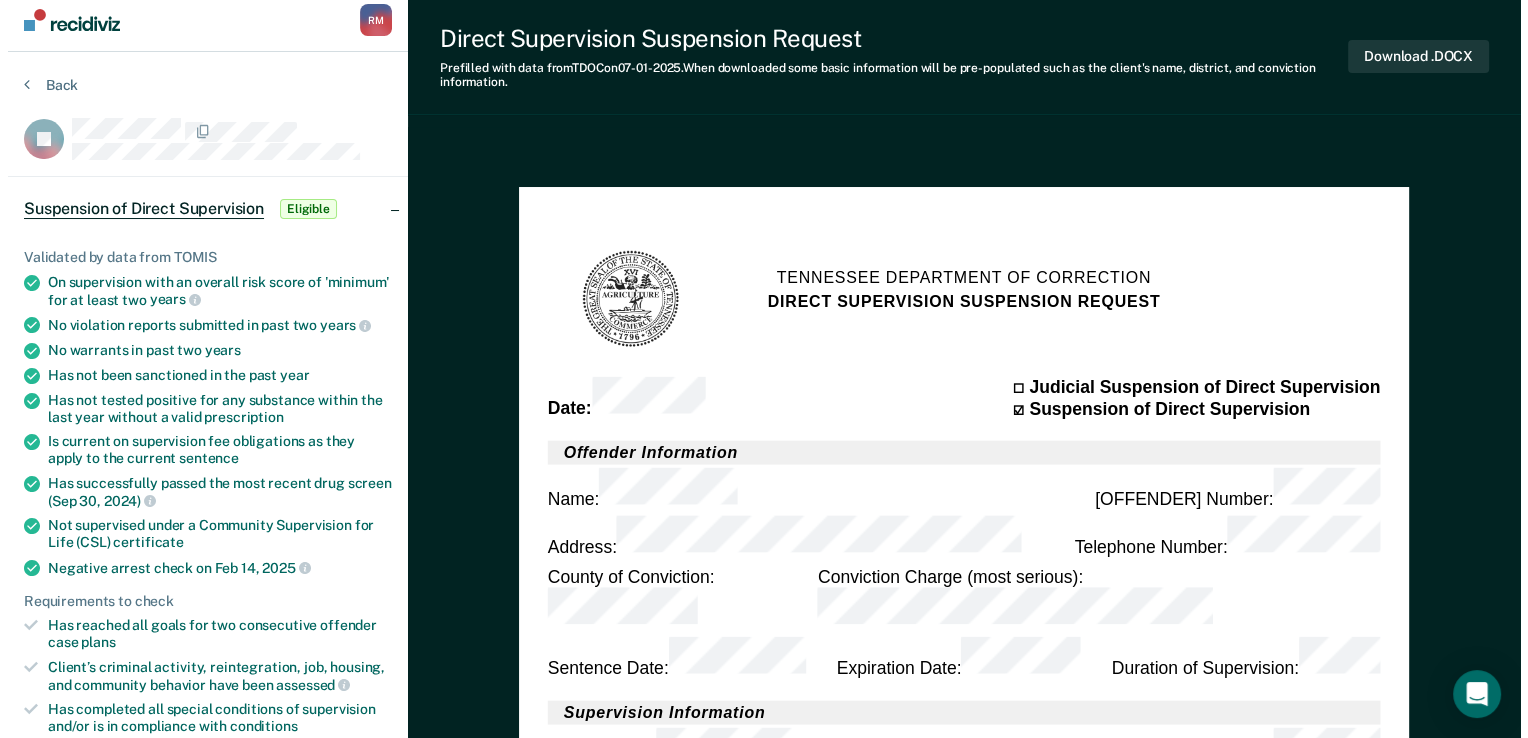 scroll, scrollTop: 0, scrollLeft: 0, axis: both 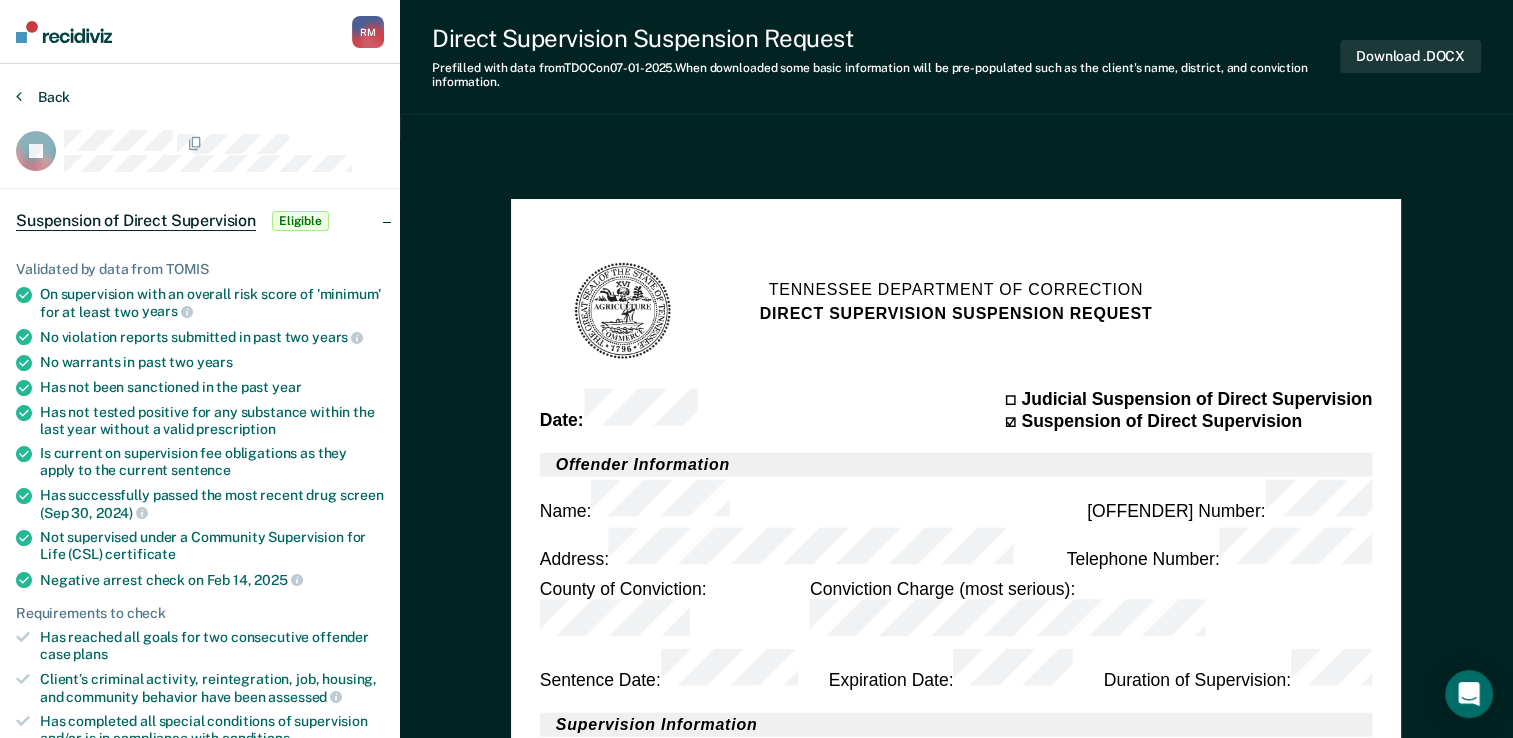 click on "Back" at bounding box center [43, 97] 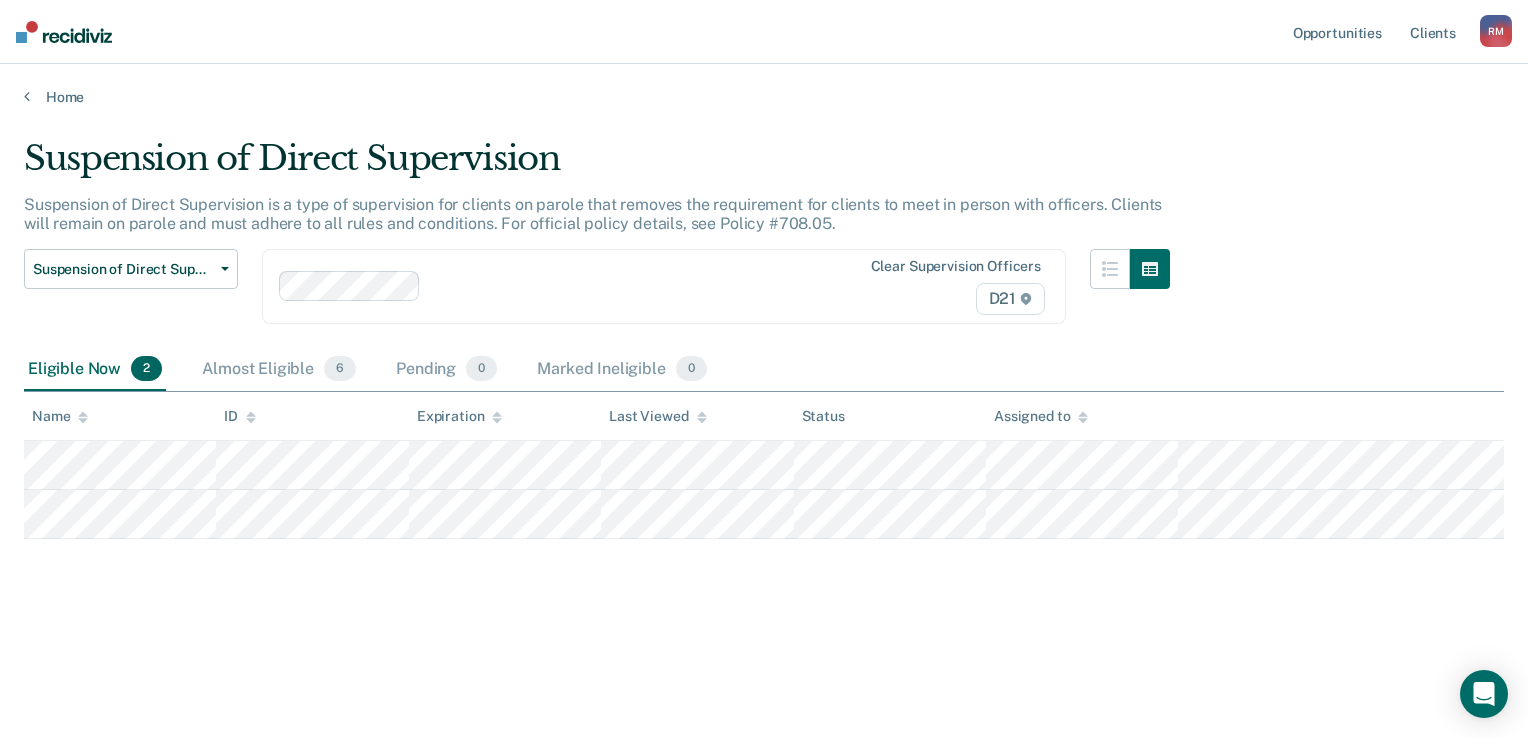 click on "Suspension of Direct Supervision   Suspension of Direct Supervision is a type of supervision for clients on parole that removes the requirement for clients to meet in person with officers. Clients will remain on parole and must adhere to all rules and conditions. For official policy details, see Policy #708.05. Suspension of Direct Supervision Compliant Reporting Supervision Level Downgrade Suspension of Direct Supervision Clear   supervision officers D21   Eligible Now 2 Almost Eligible 6 Pending 0 Marked Ineligible 0
To pick up a draggable item, press the space bar.
While dragging, use the arrow keys to move the item.
Press space again to drop the item in its new position, or press escape to cancel.
Name ID Expiration Last Viewed Status Assigned to" at bounding box center (764, 395) 